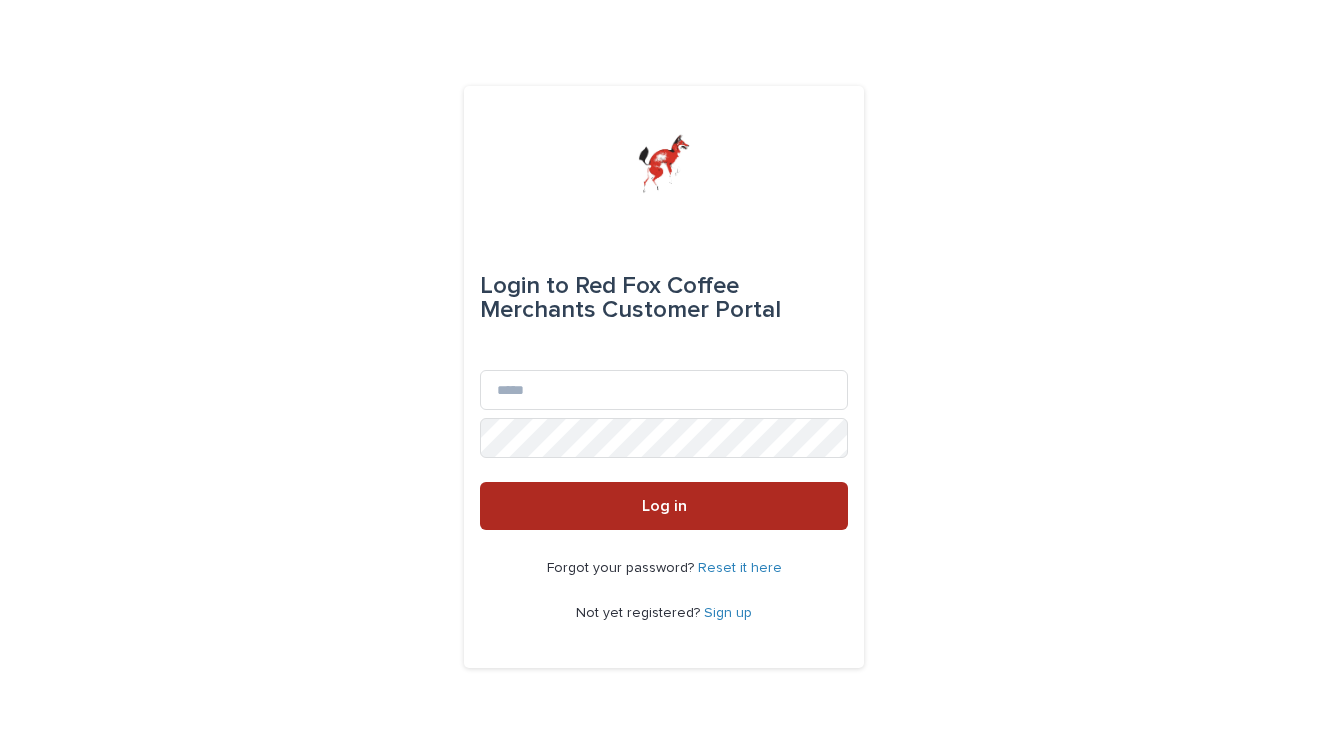 scroll, scrollTop: 0, scrollLeft: 0, axis: both 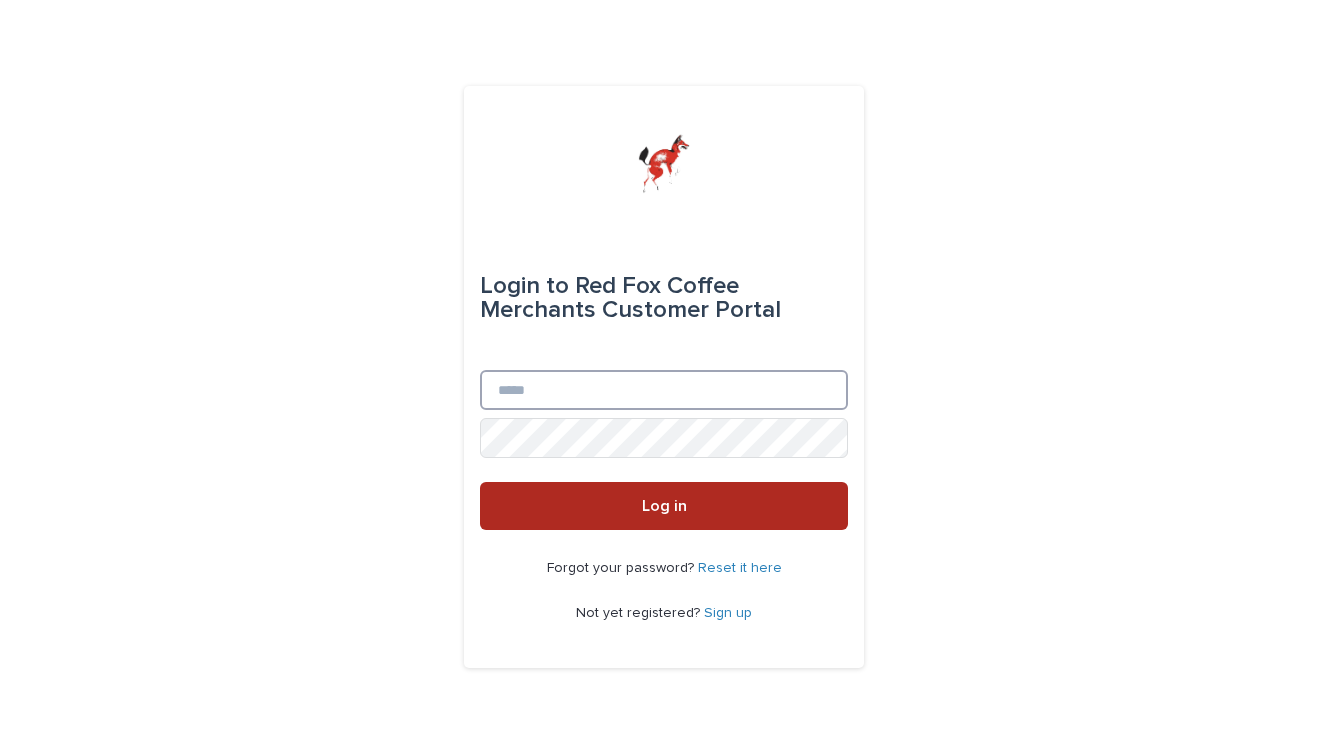 type on "**********" 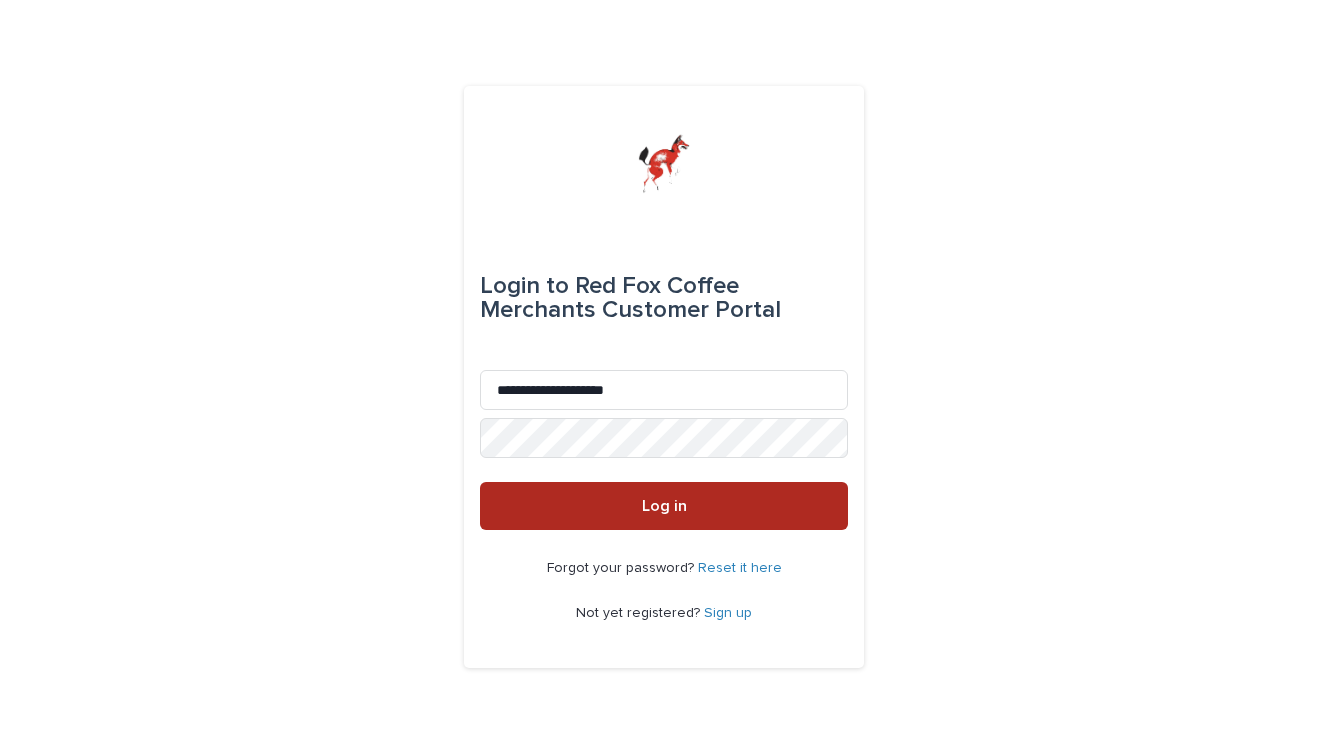 click on "Log in" at bounding box center [664, 506] 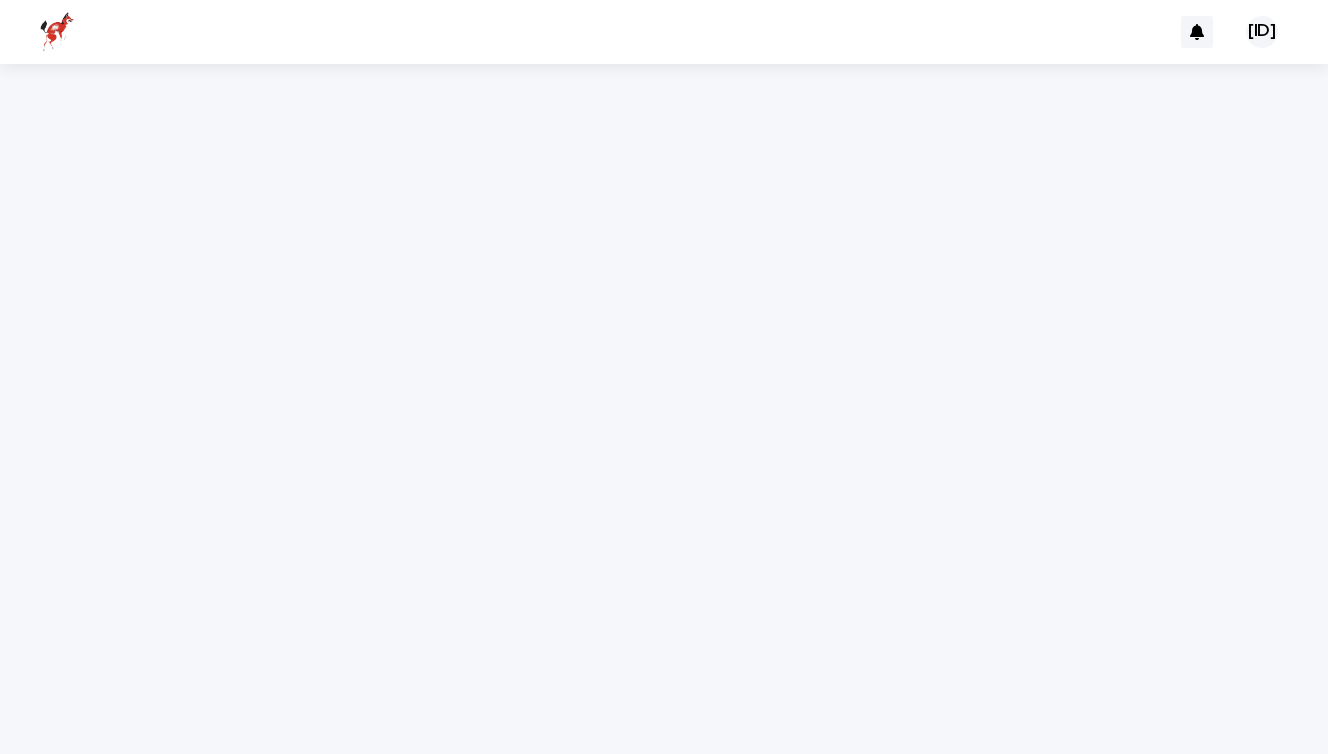 scroll, scrollTop: 0, scrollLeft: 0, axis: both 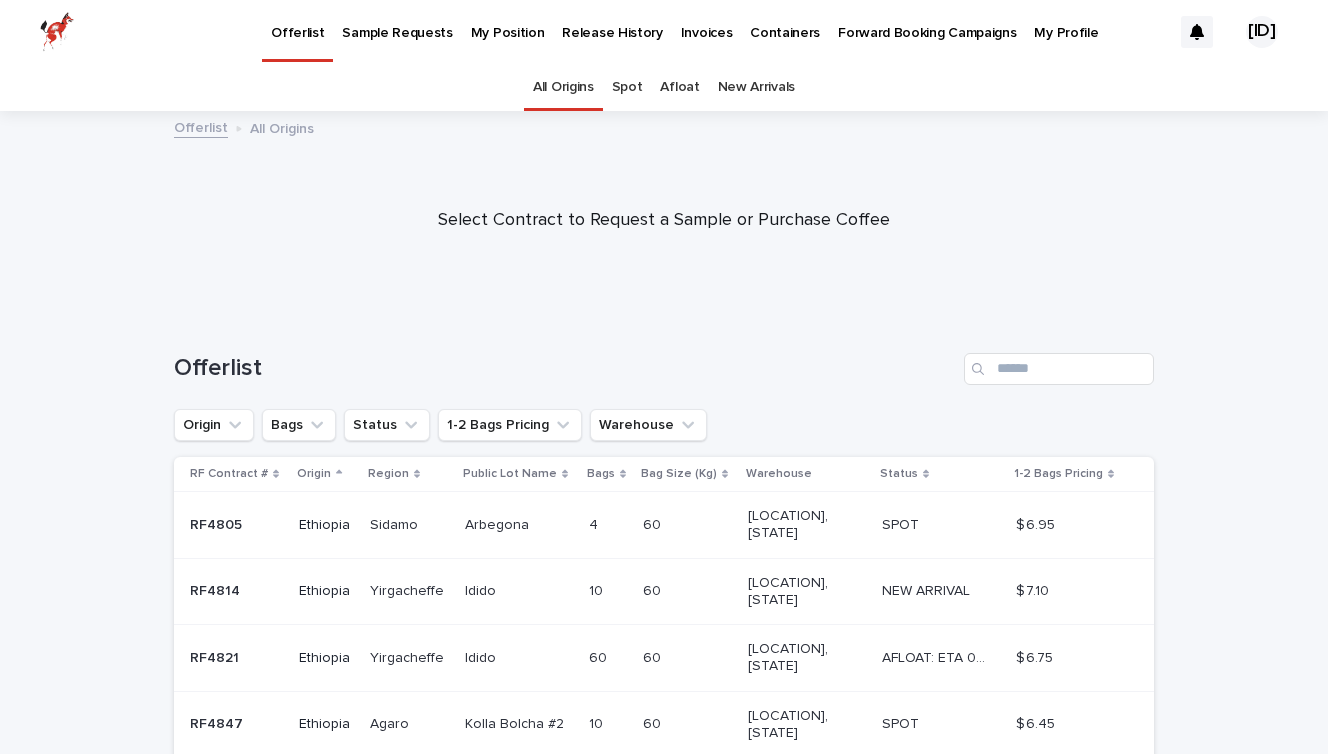 click on "My Position" at bounding box center (508, 21) 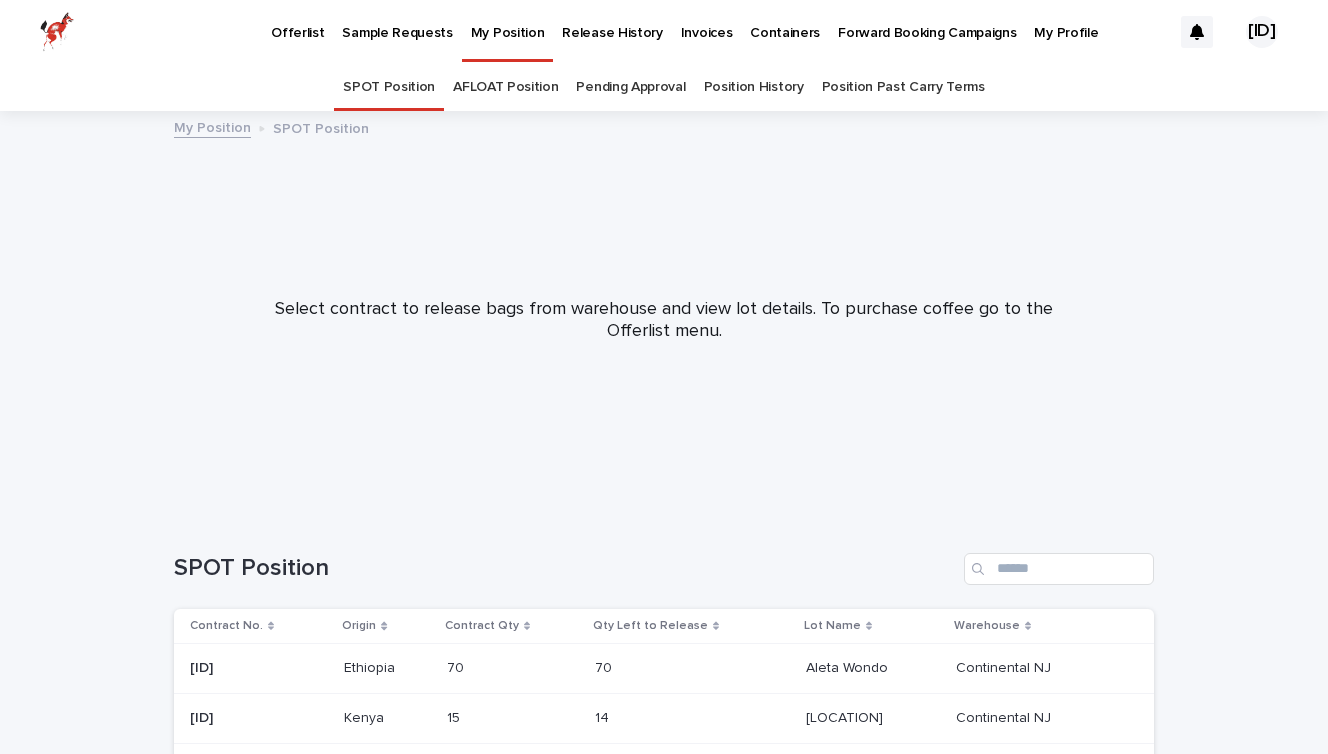 scroll, scrollTop: 160, scrollLeft: 0, axis: vertical 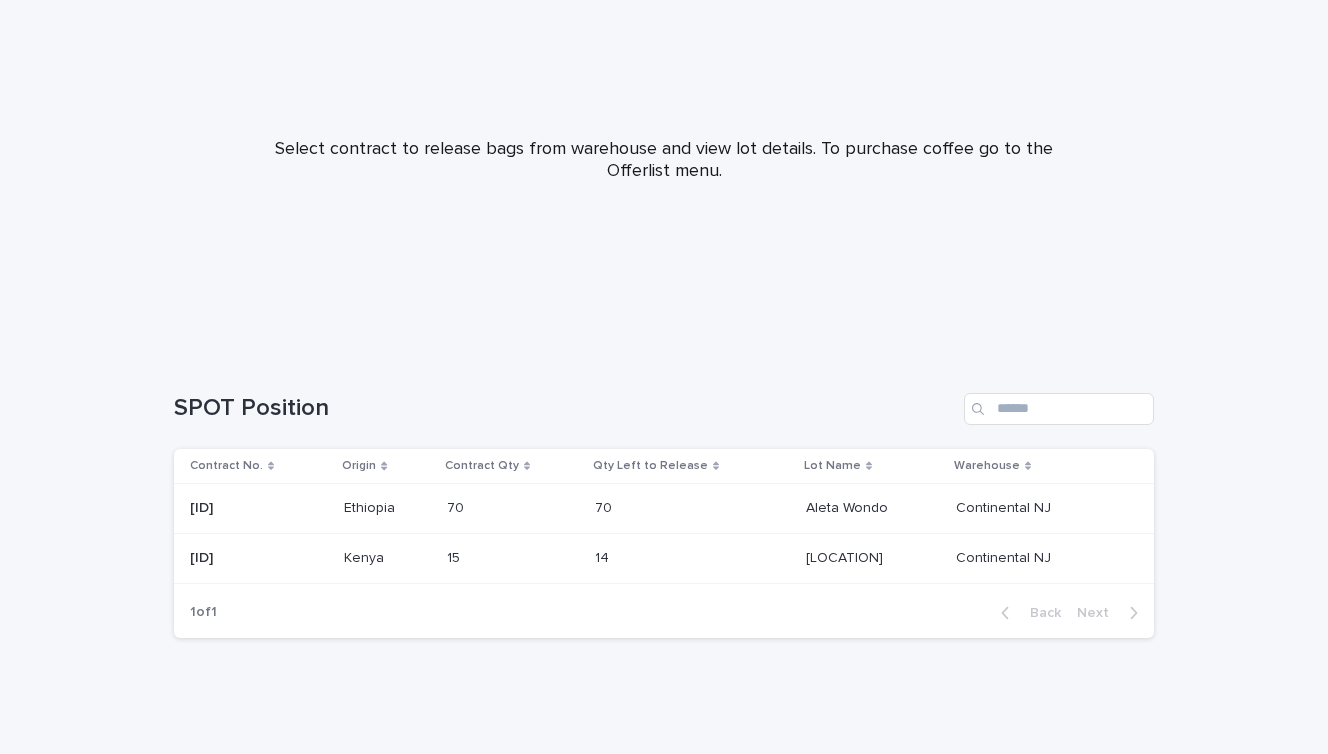 click on "14 14" at bounding box center [692, 558] 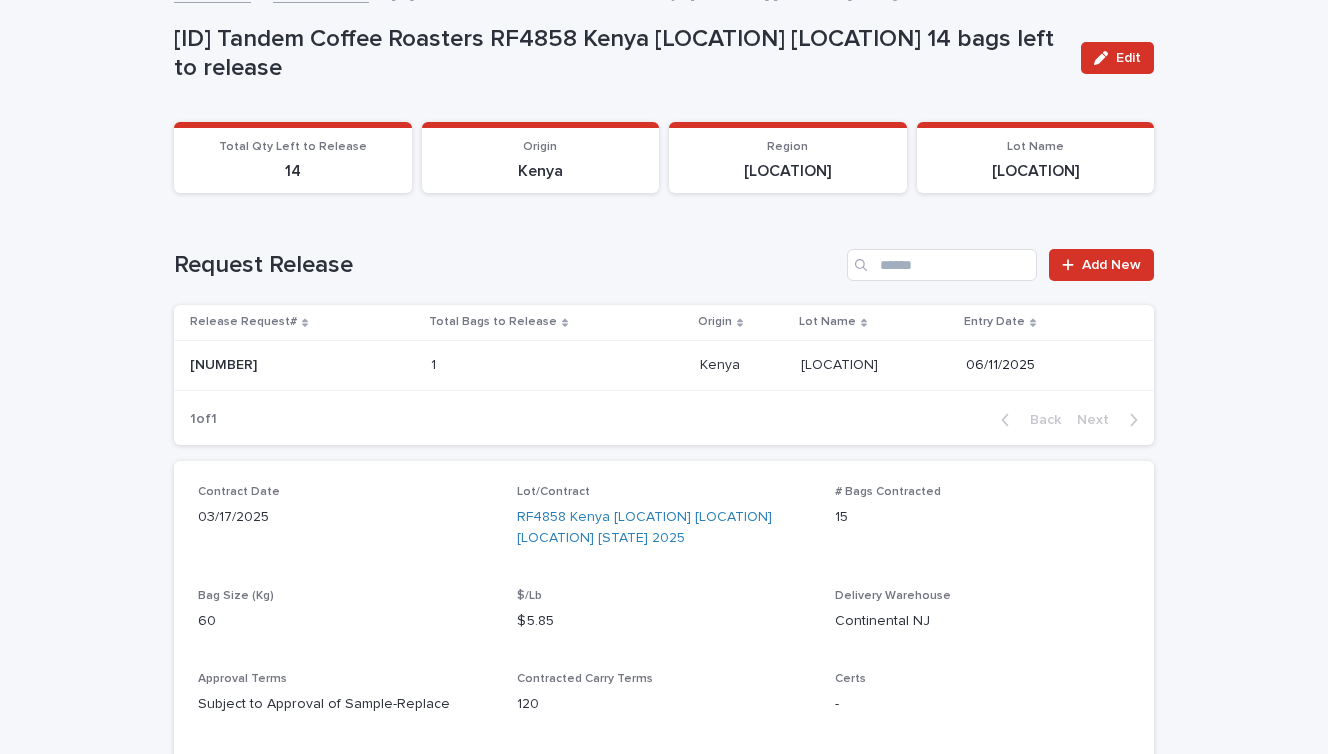 scroll, scrollTop: 134, scrollLeft: 0, axis: vertical 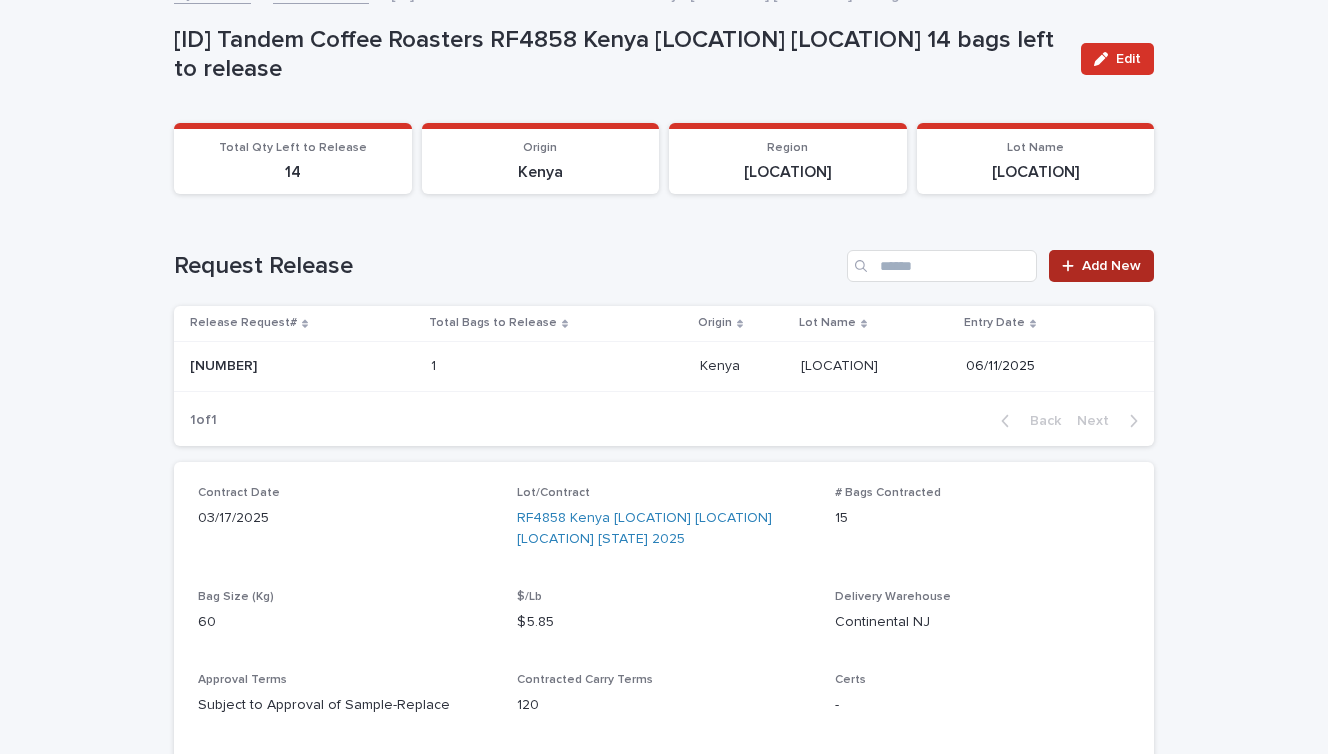 click on "Add New" at bounding box center (1111, 266) 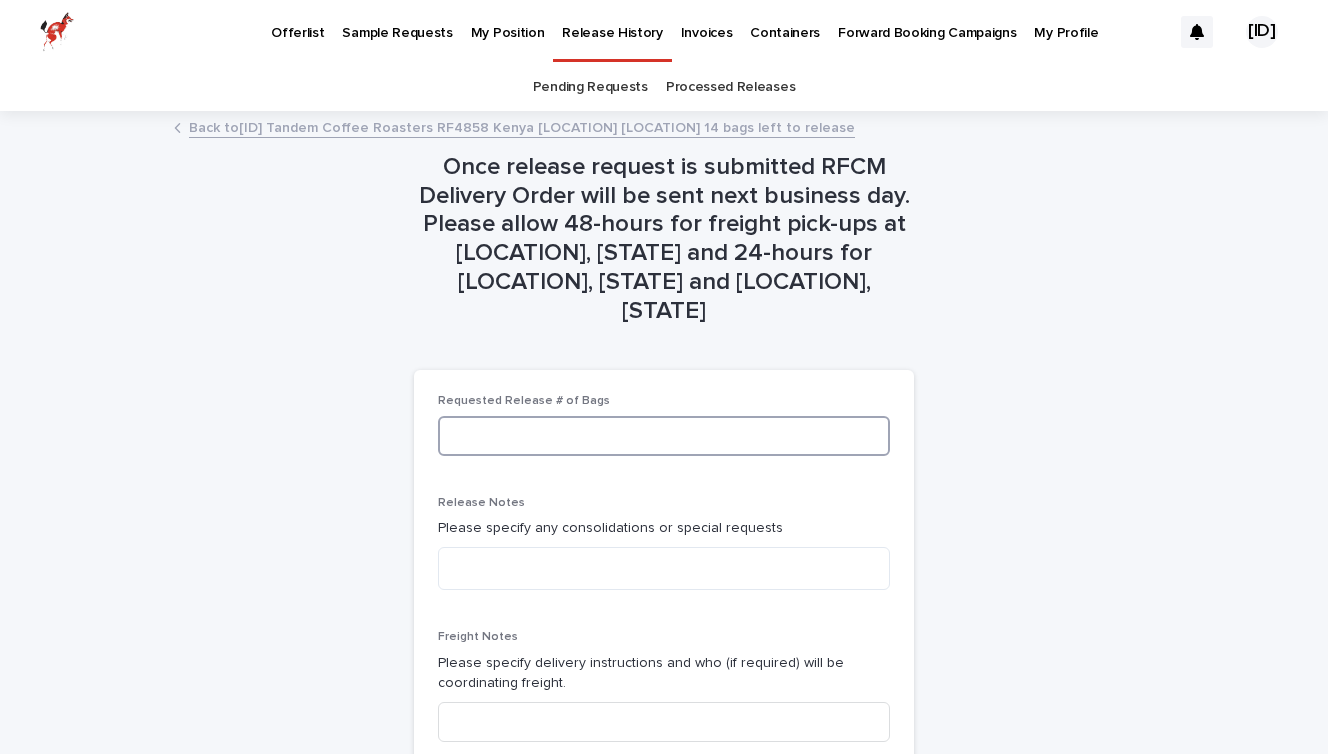 click at bounding box center [664, 436] 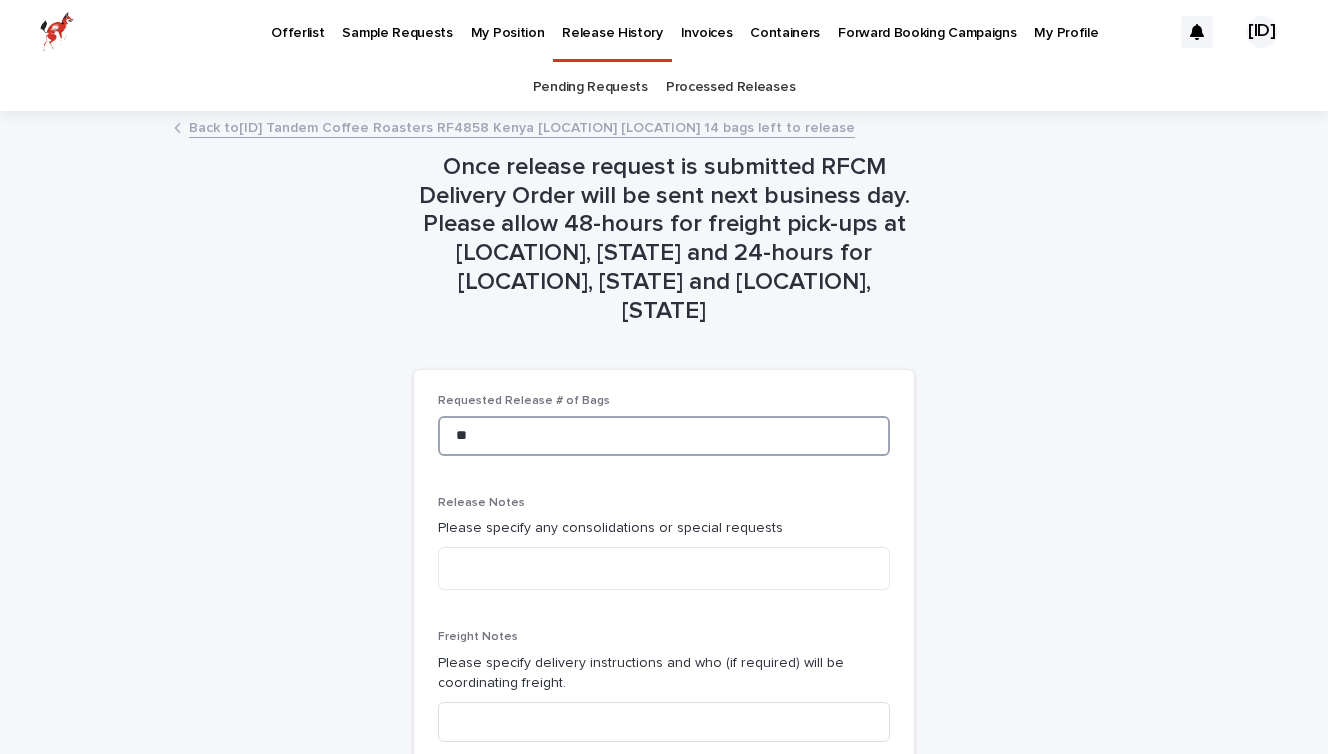 scroll, scrollTop: 147, scrollLeft: 0, axis: vertical 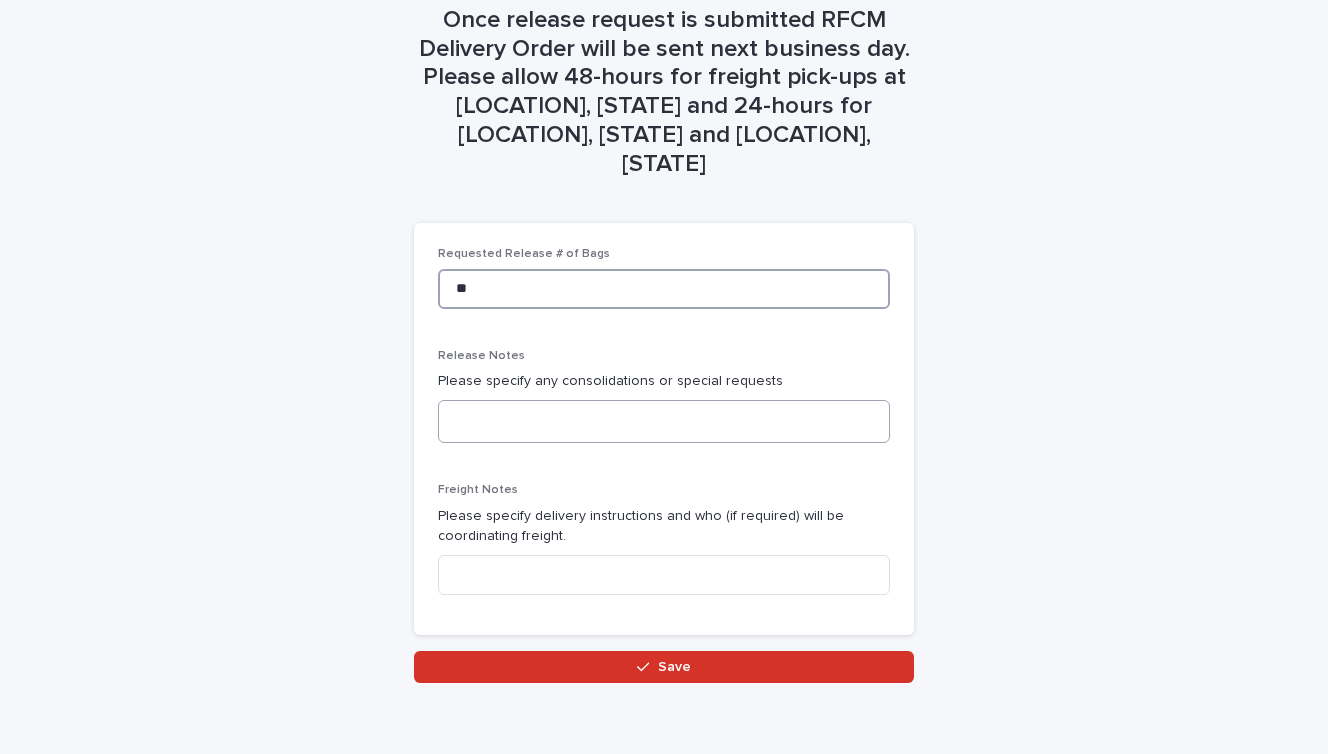 type on "**" 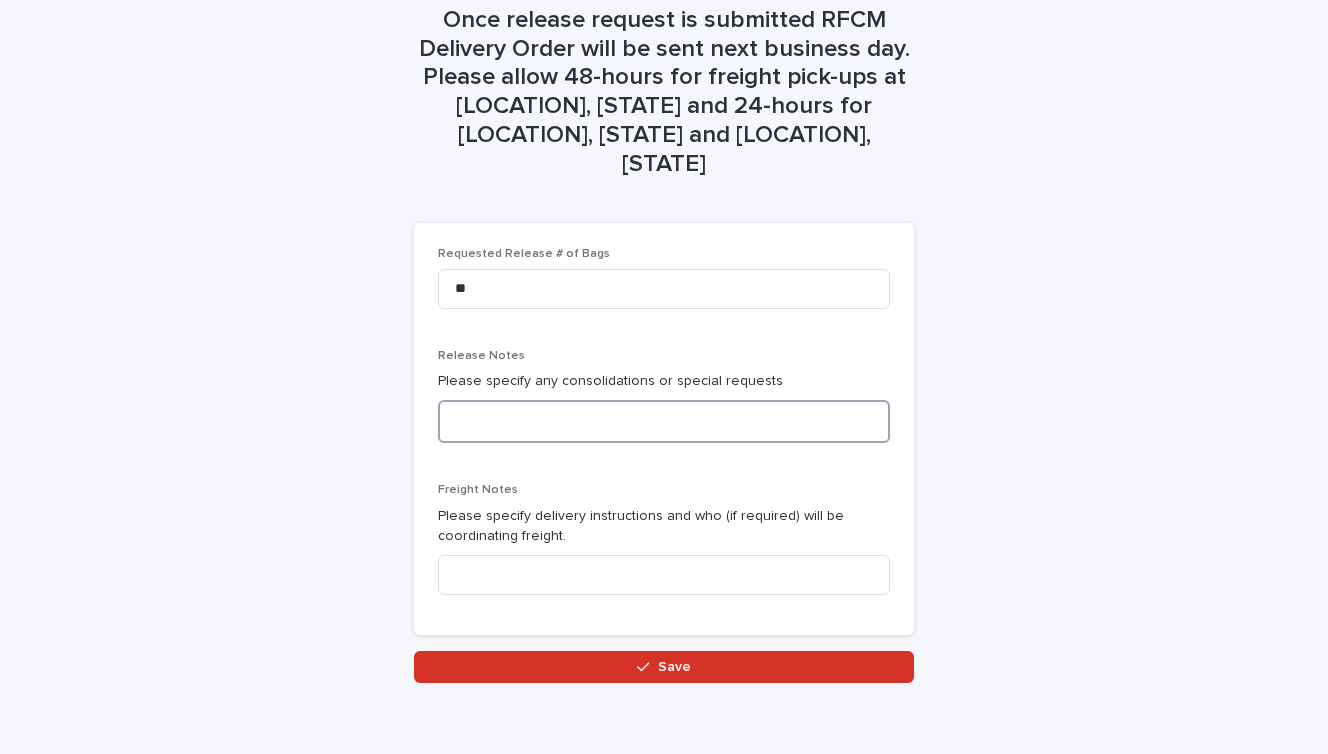click at bounding box center [664, 421] 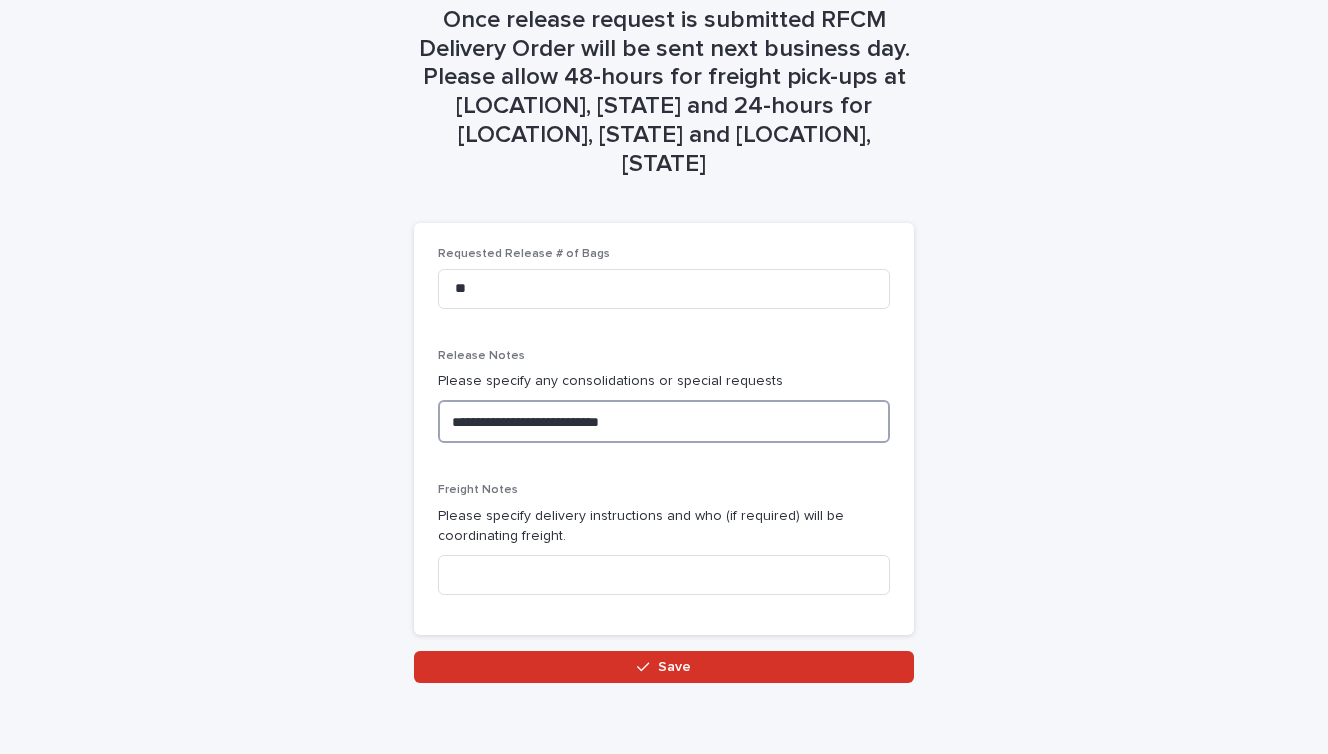 type on "**********" 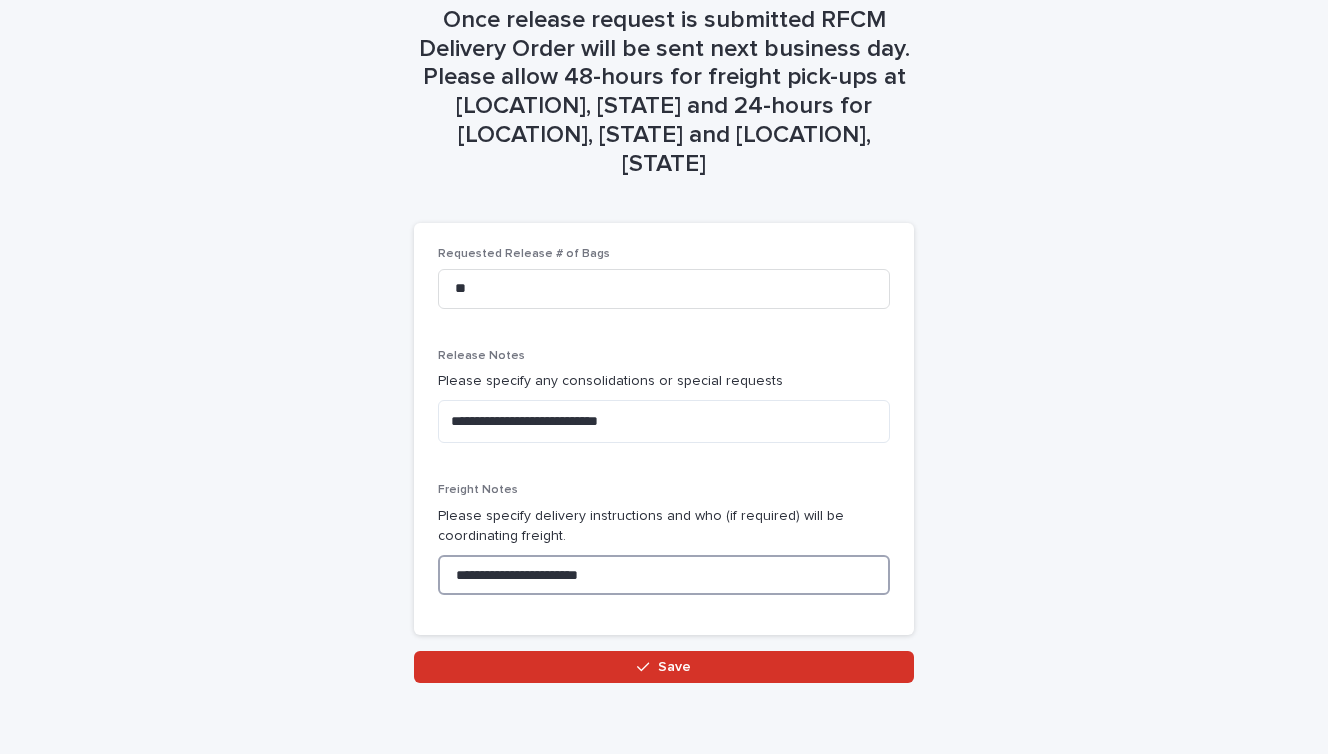 type on "**********" 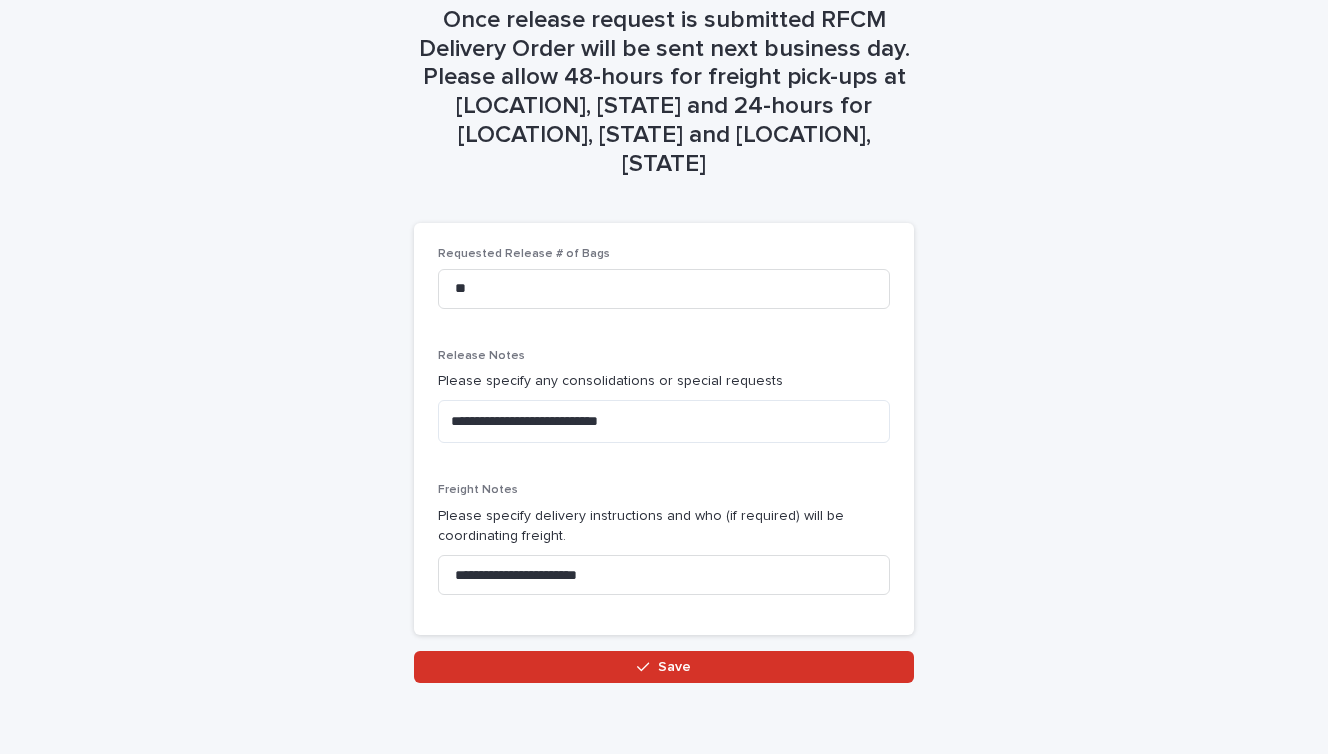 click on "**********" at bounding box center (664, 349) 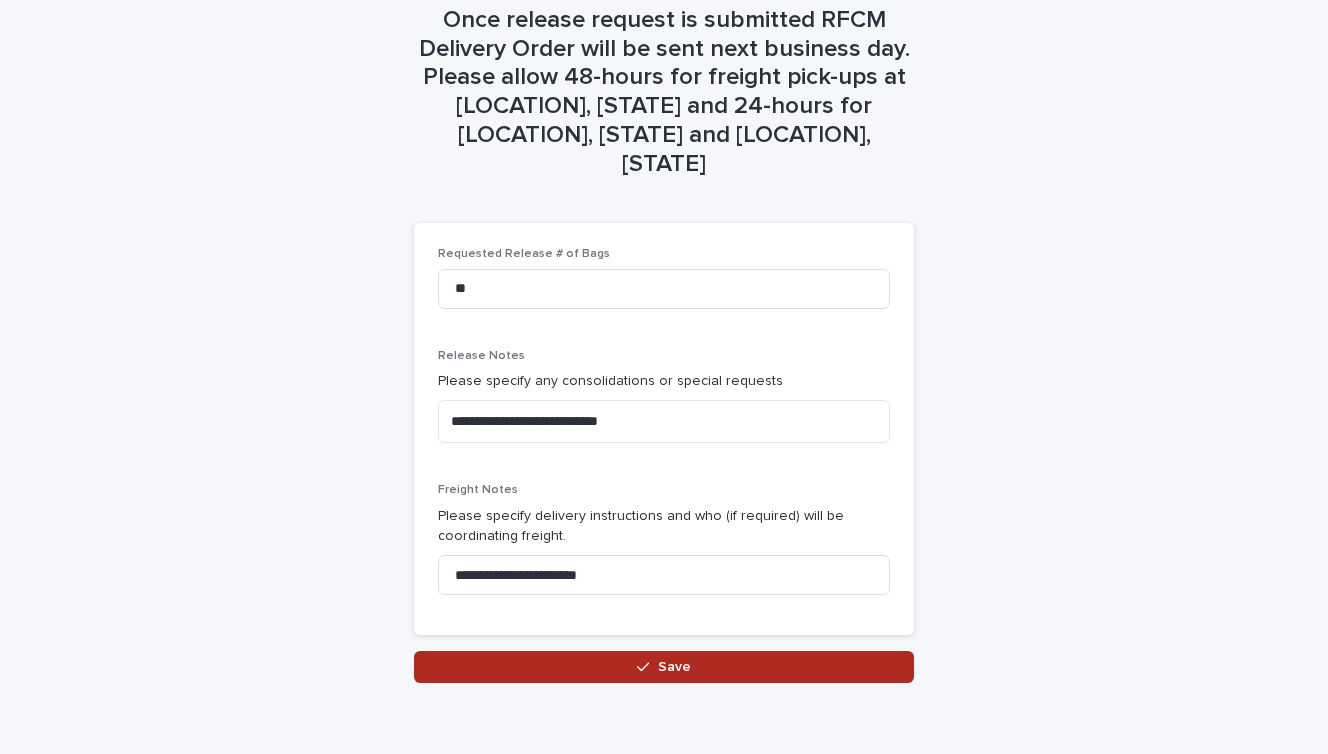 click on "Save" at bounding box center [664, 667] 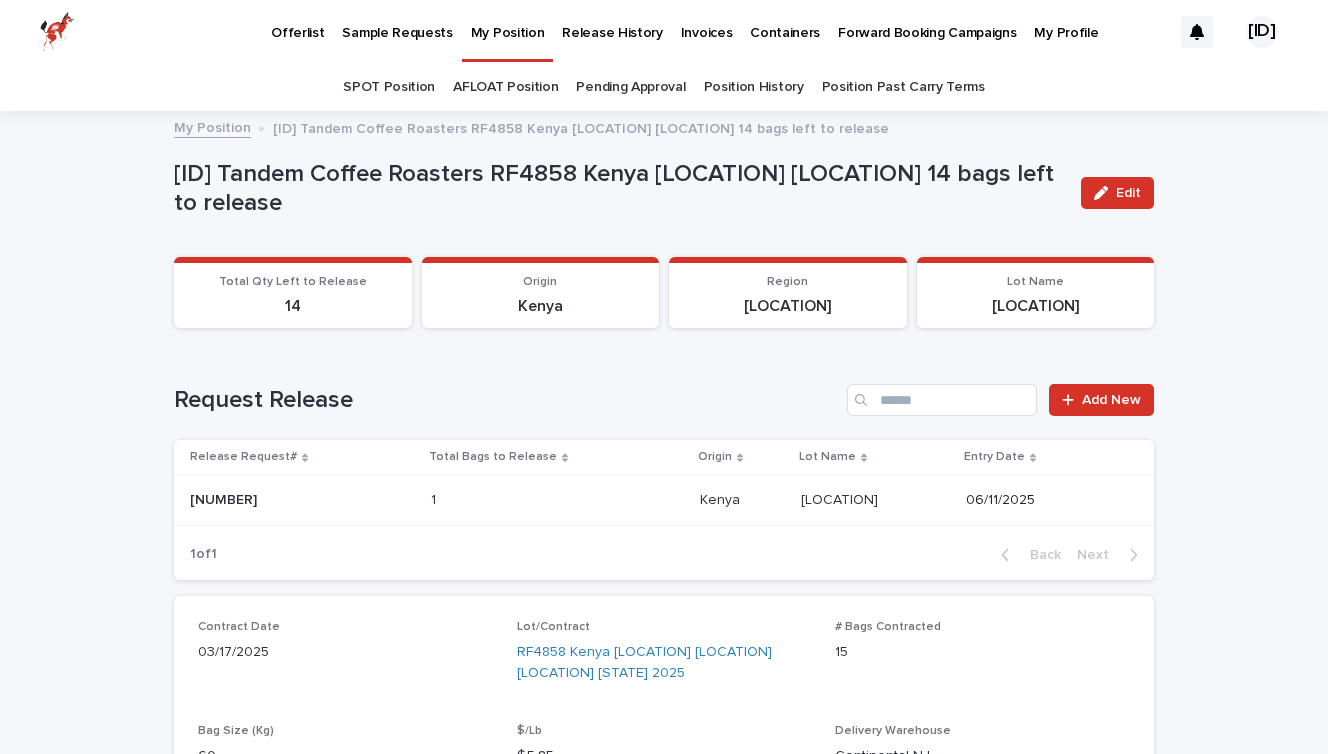 click on "Release History" at bounding box center (612, 21) 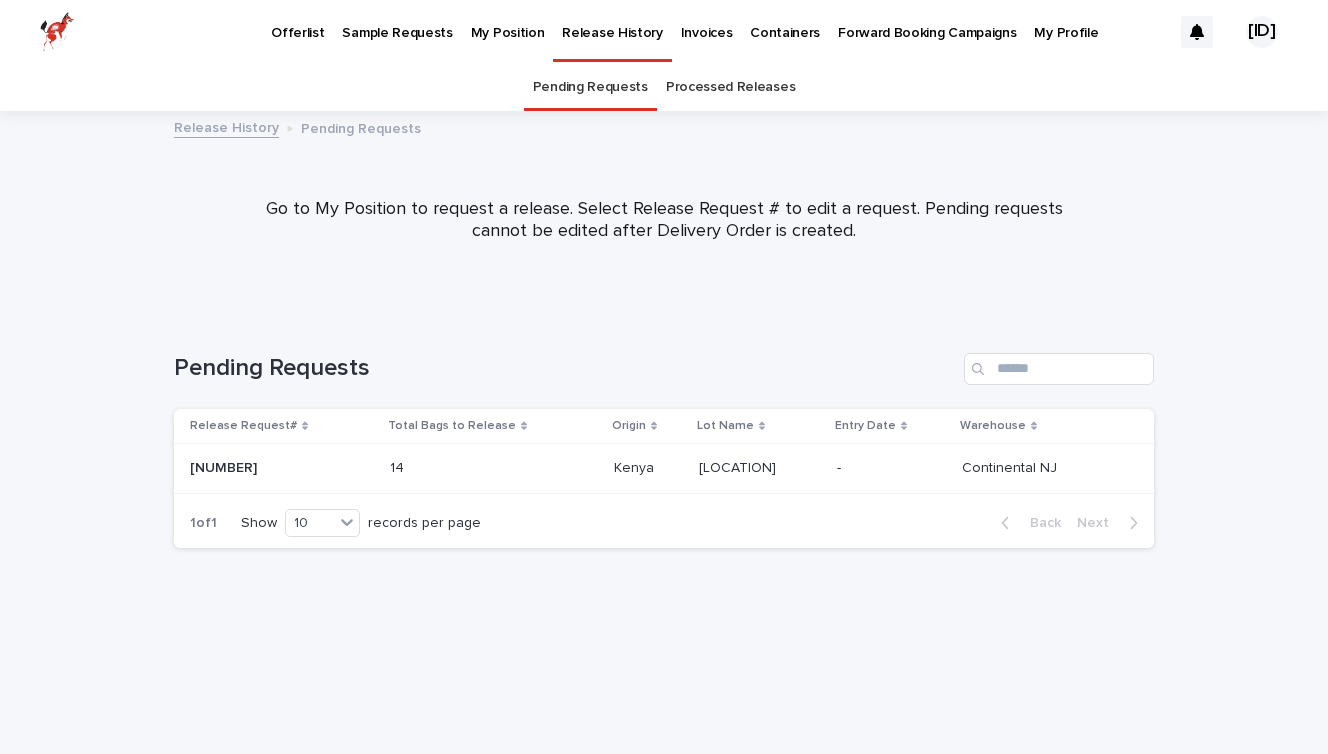 click on "Release History" at bounding box center [226, 126] 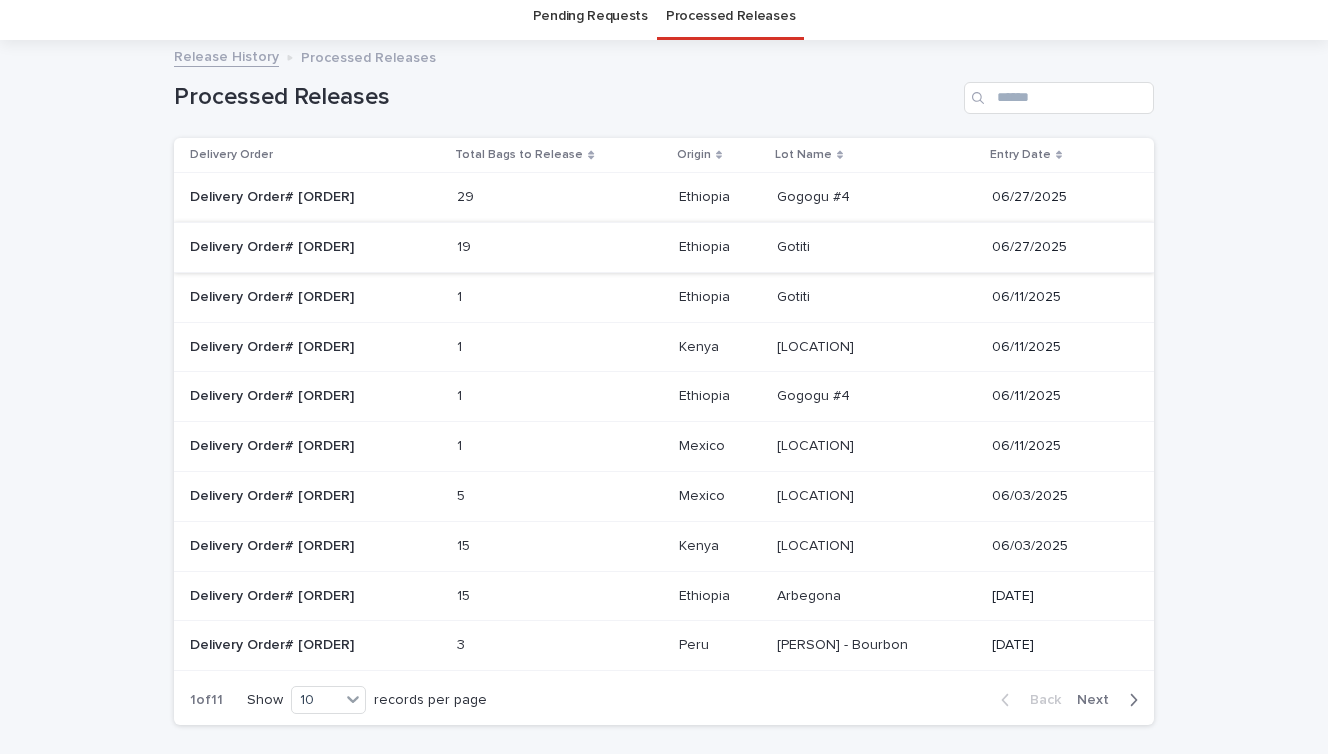 scroll, scrollTop: 0, scrollLeft: 0, axis: both 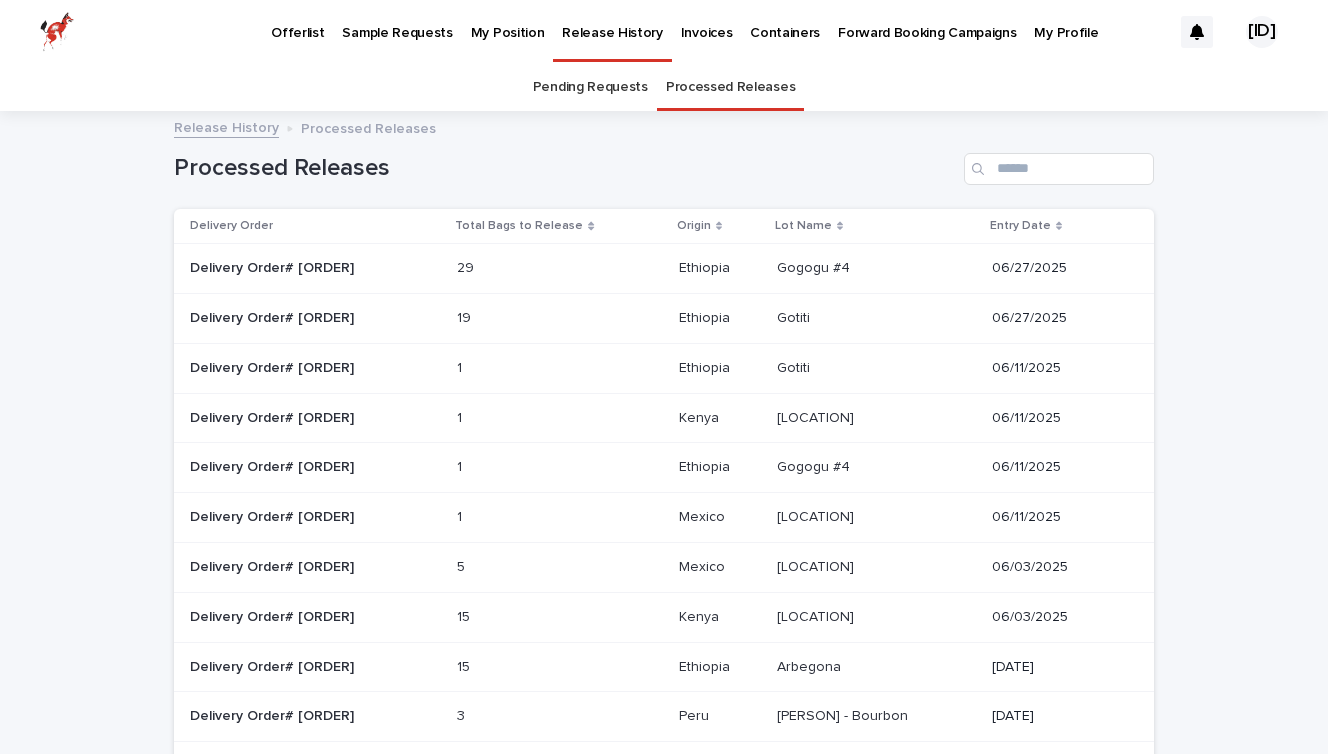 click on "My Position" at bounding box center (508, 21) 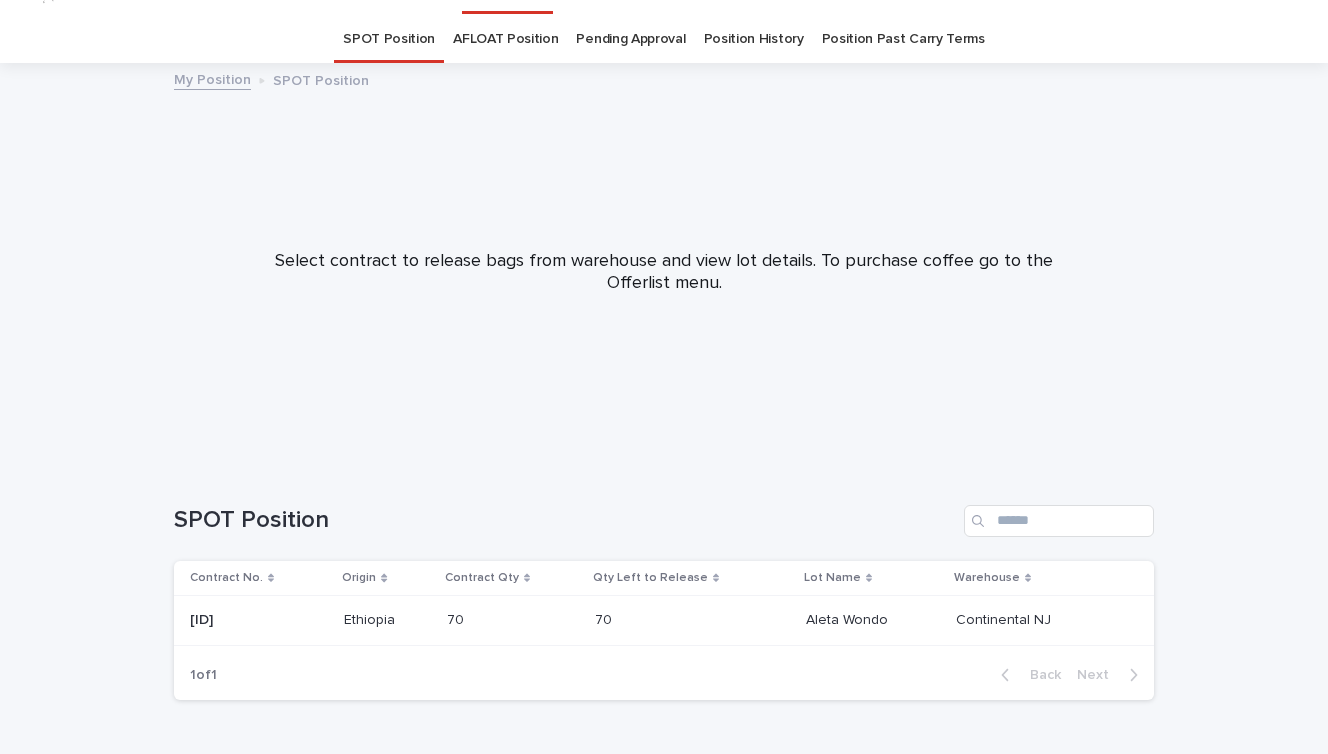 scroll, scrollTop: 110, scrollLeft: 0, axis: vertical 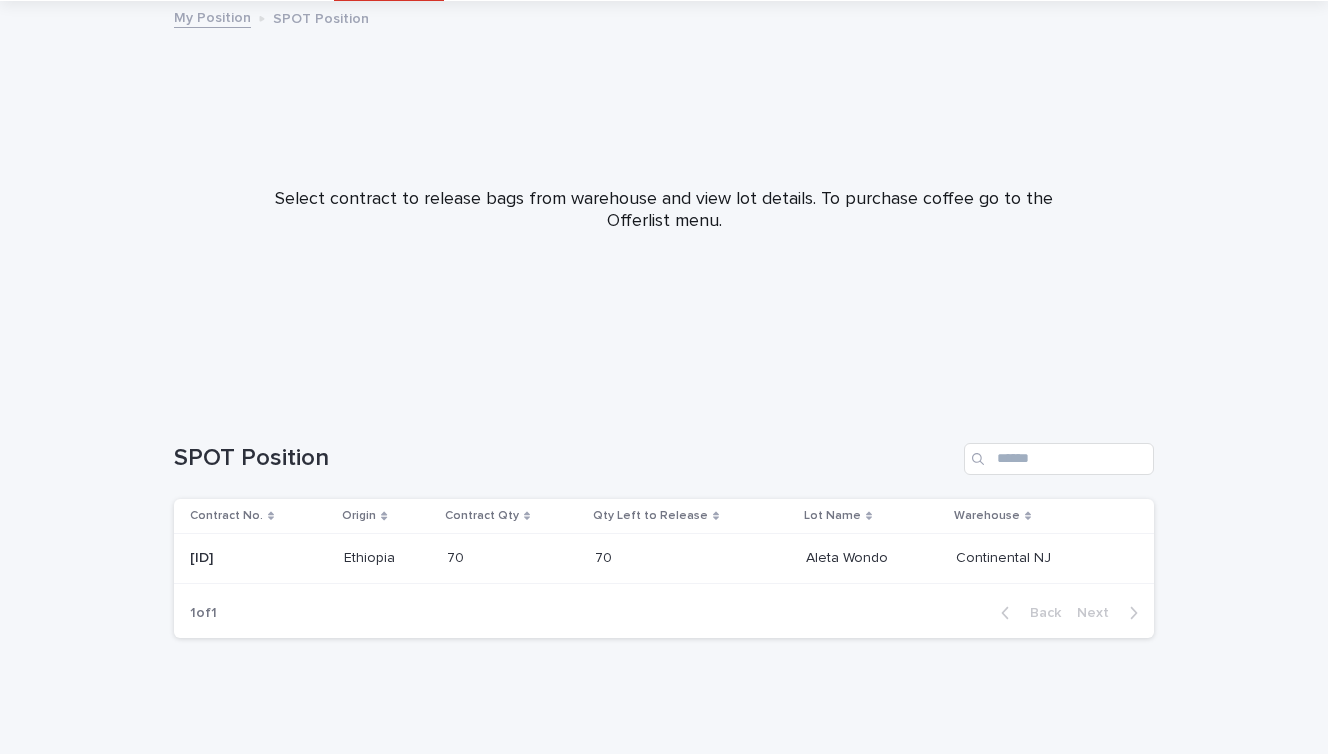 click on "70 70" at bounding box center [513, 558] 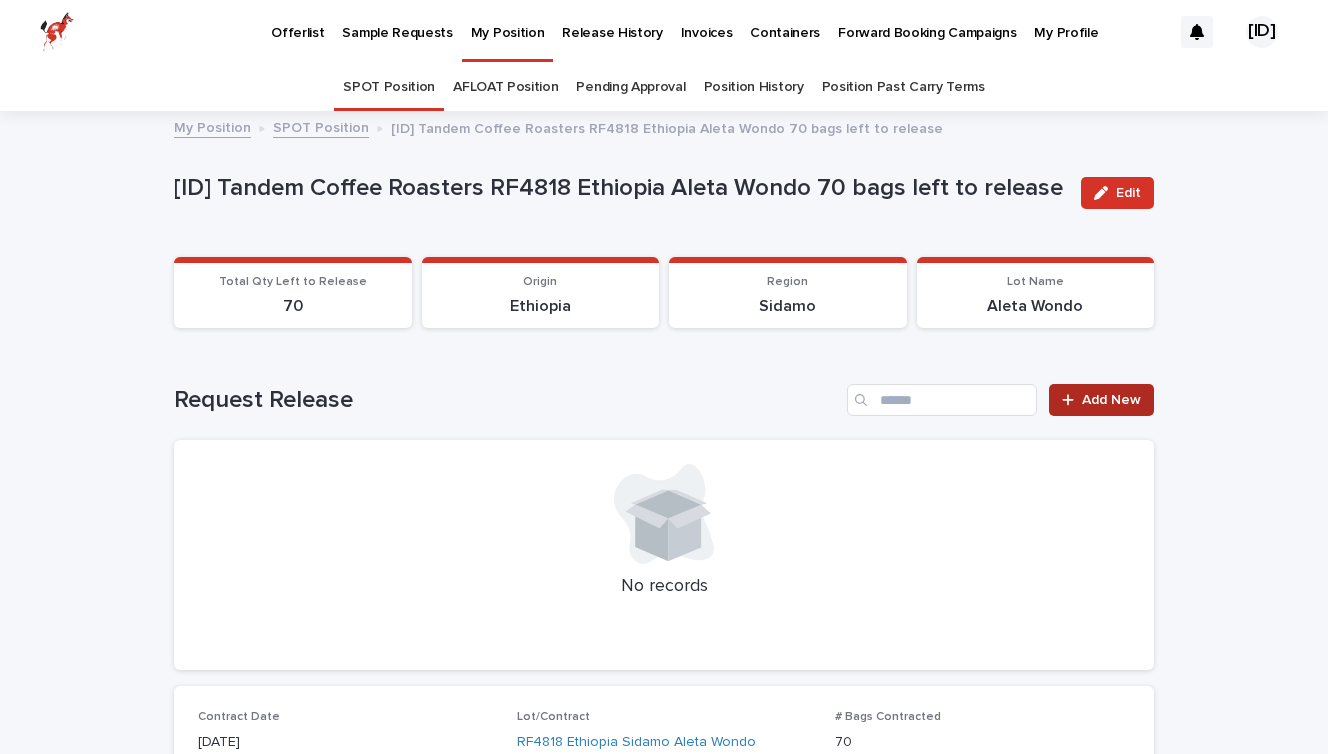 click on "Add New" at bounding box center [1101, 400] 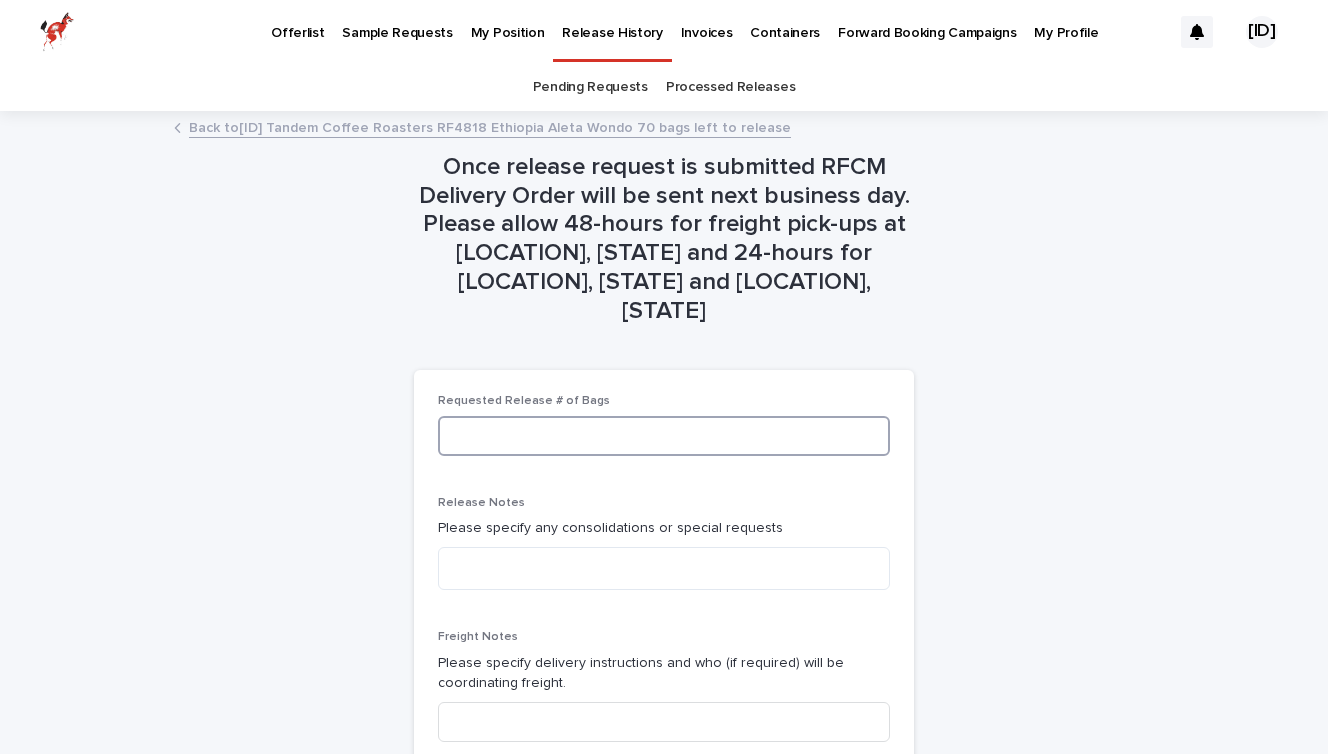 click at bounding box center [664, 436] 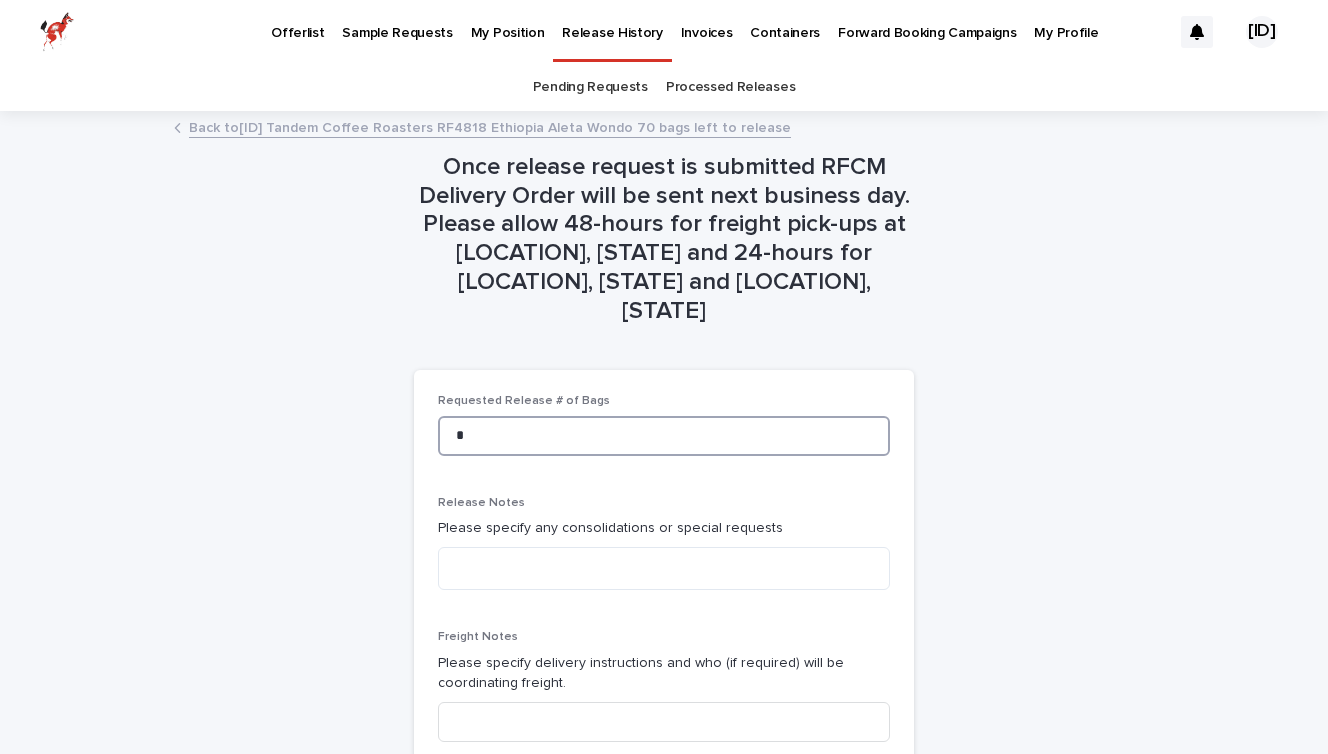 type on "*" 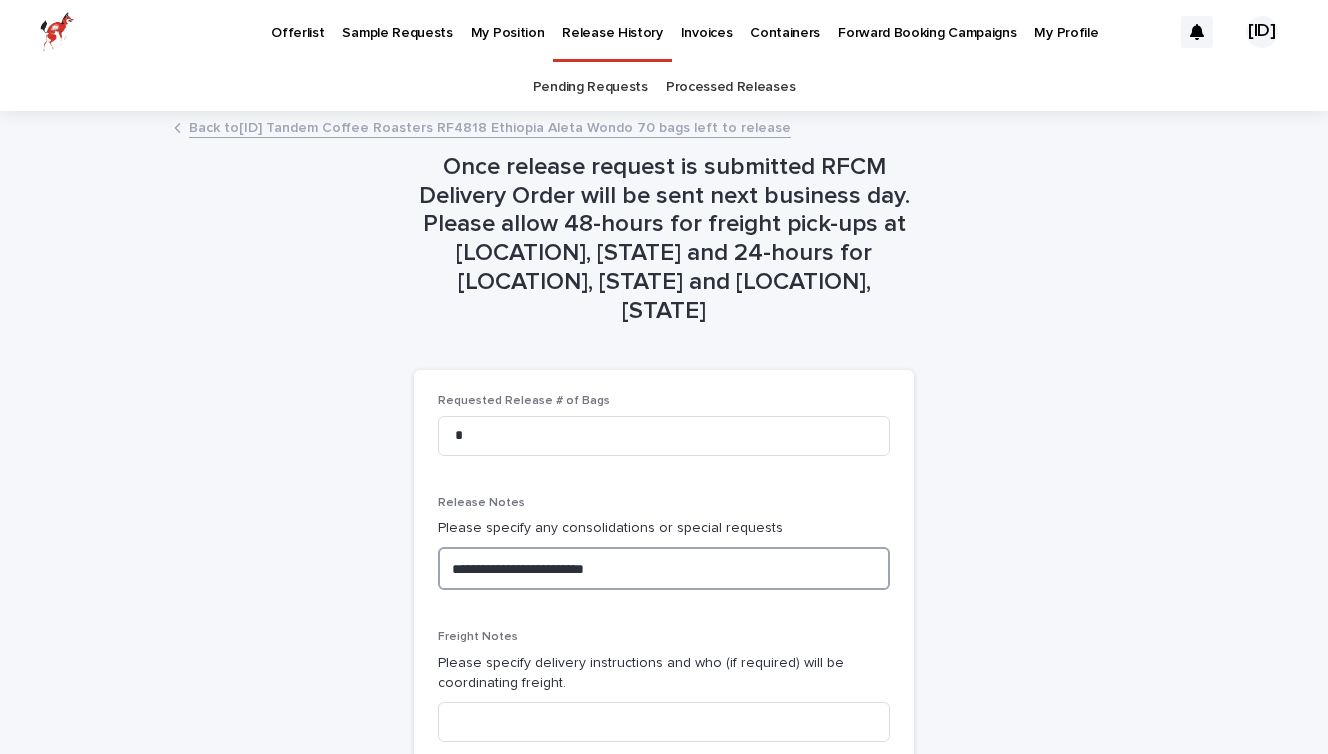 type on "**********" 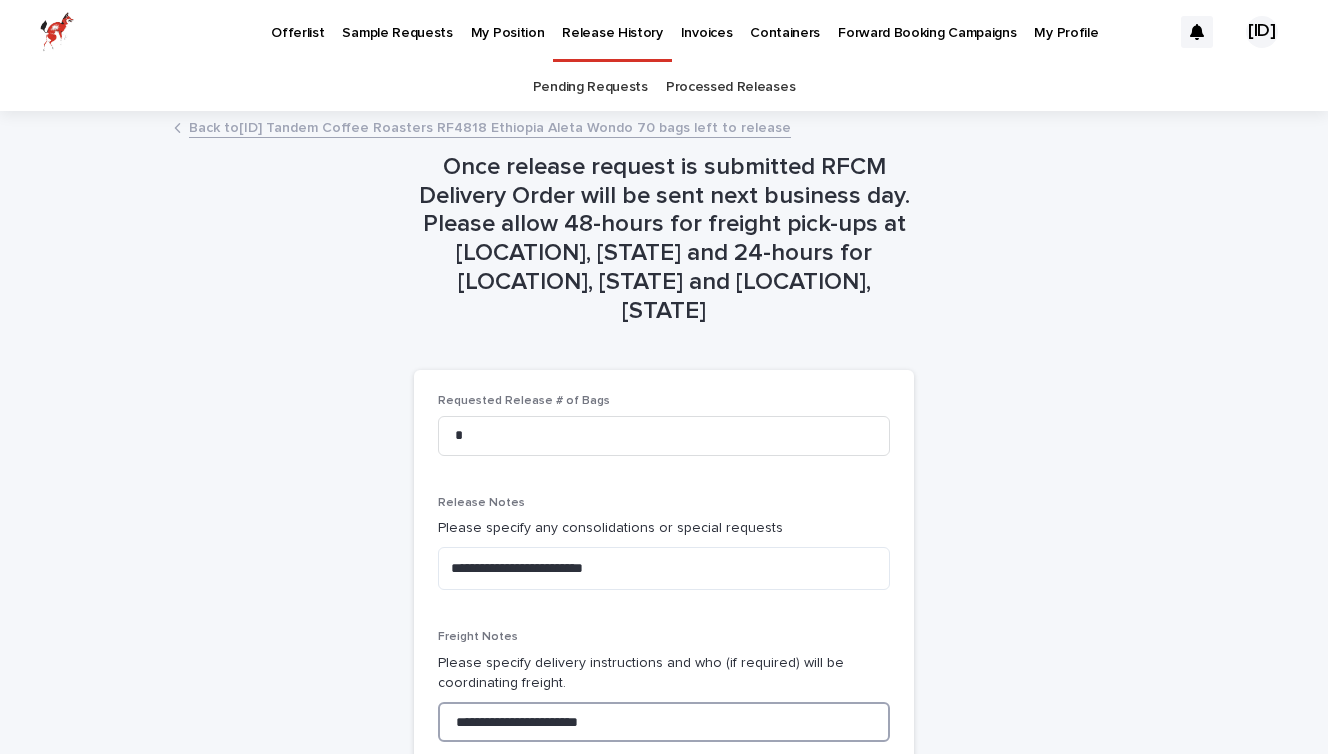scroll, scrollTop: 147, scrollLeft: 0, axis: vertical 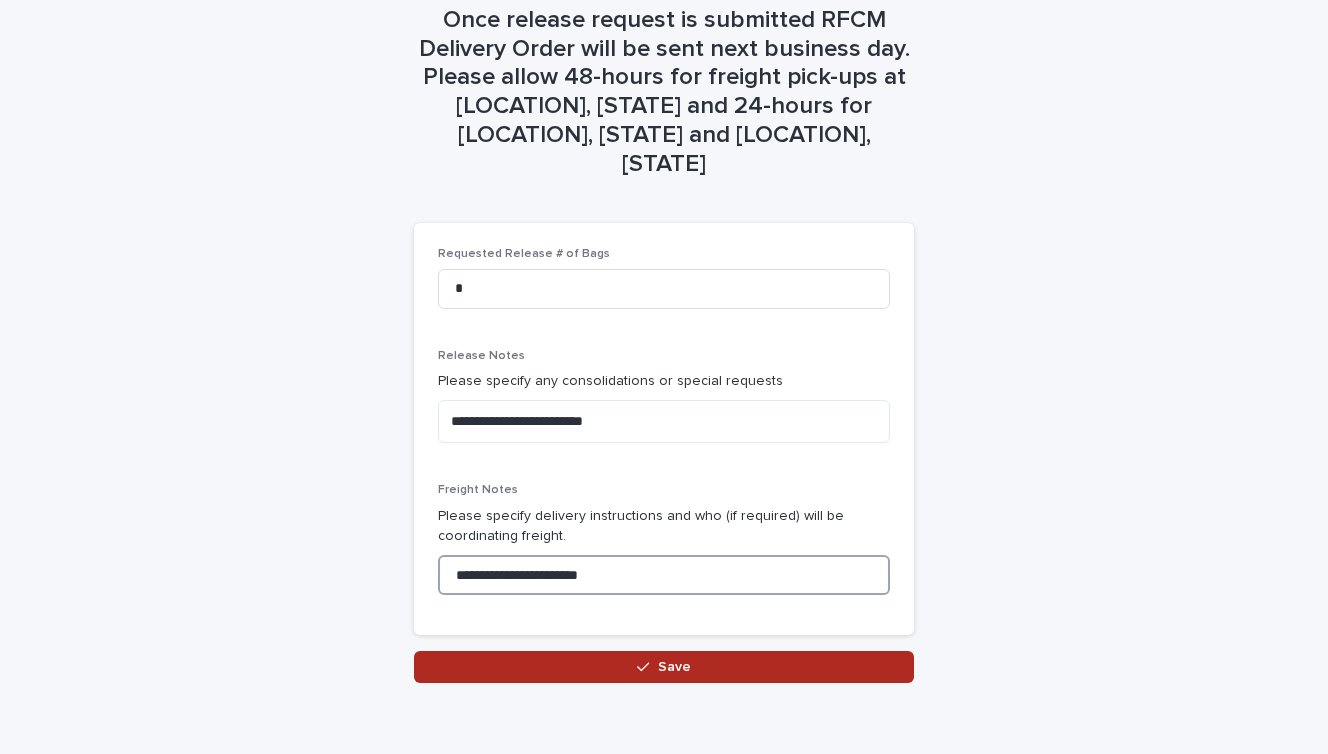 type on "**********" 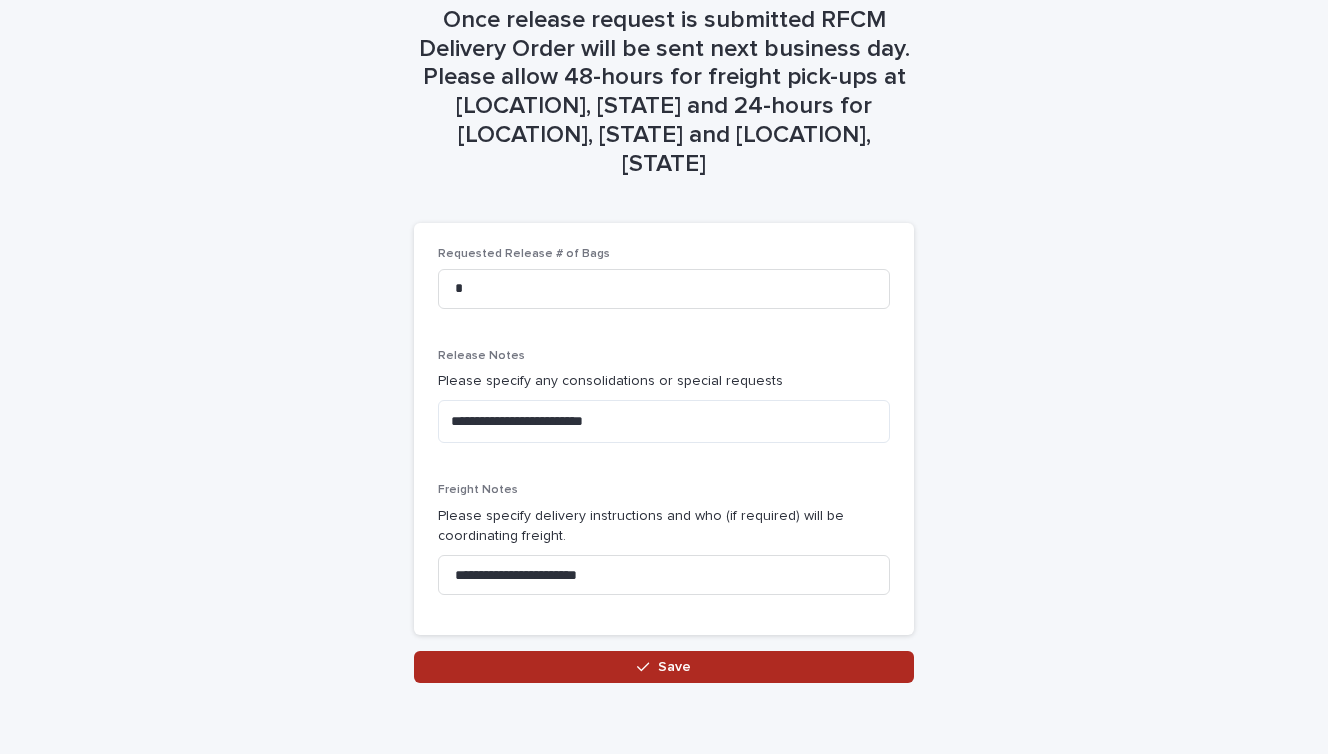 click on "Save" at bounding box center [674, 667] 